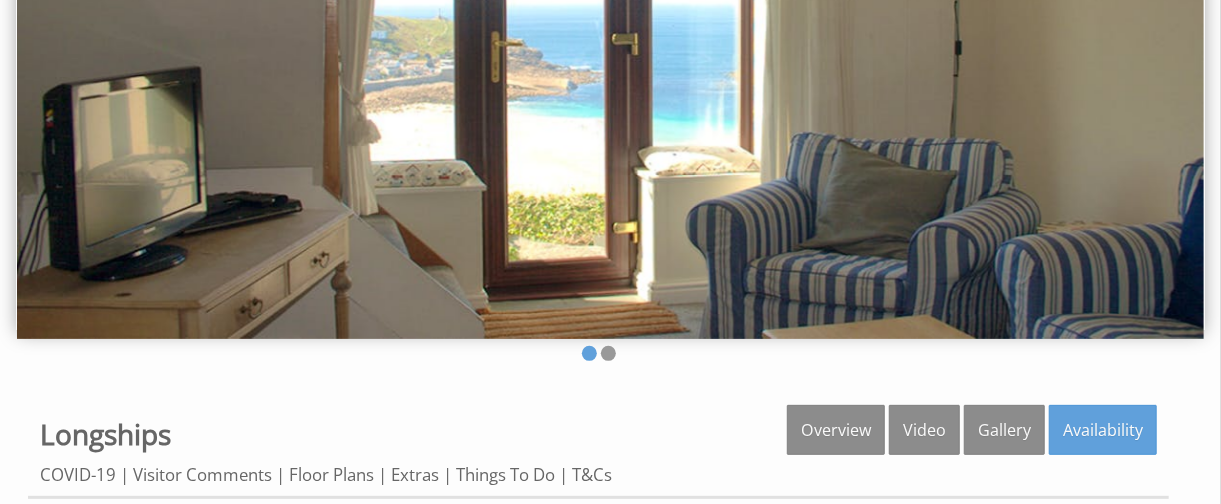 scroll, scrollTop: 100, scrollLeft: 0, axis: vertical 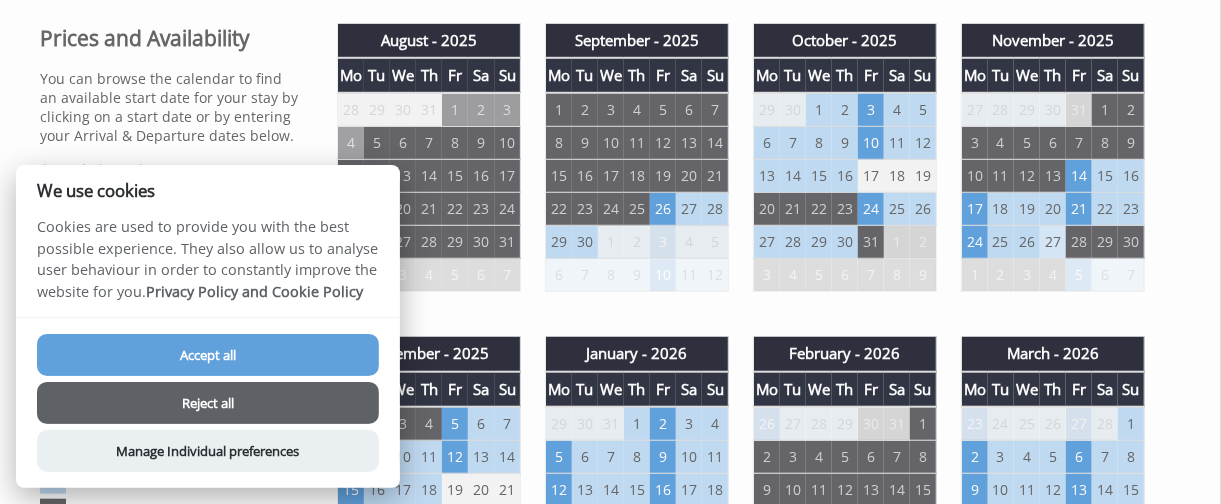 click on "27" at bounding box center [1053, 242] 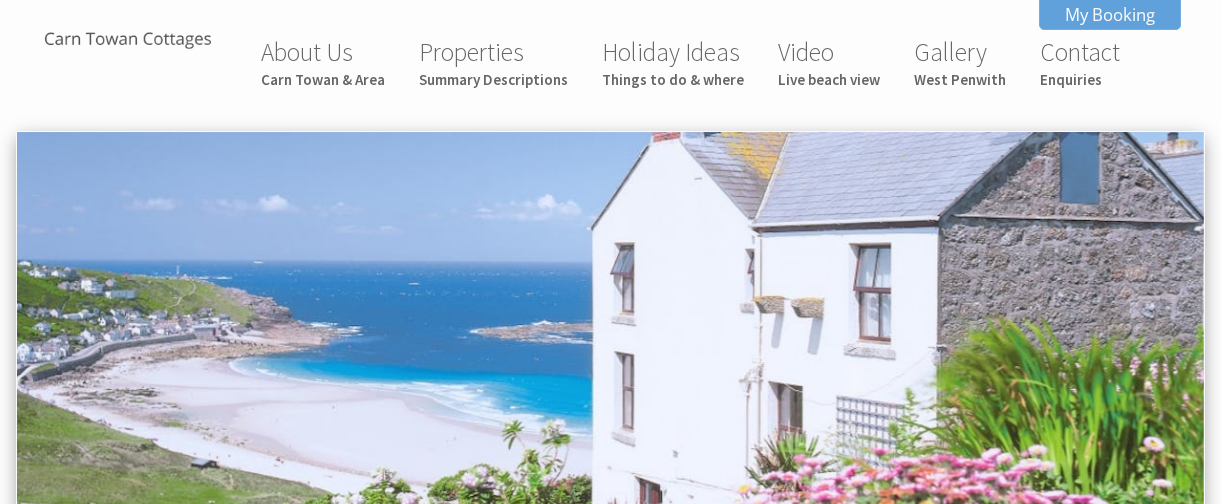 scroll, scrollTop: 0, scrollLeft: 0, axis: both 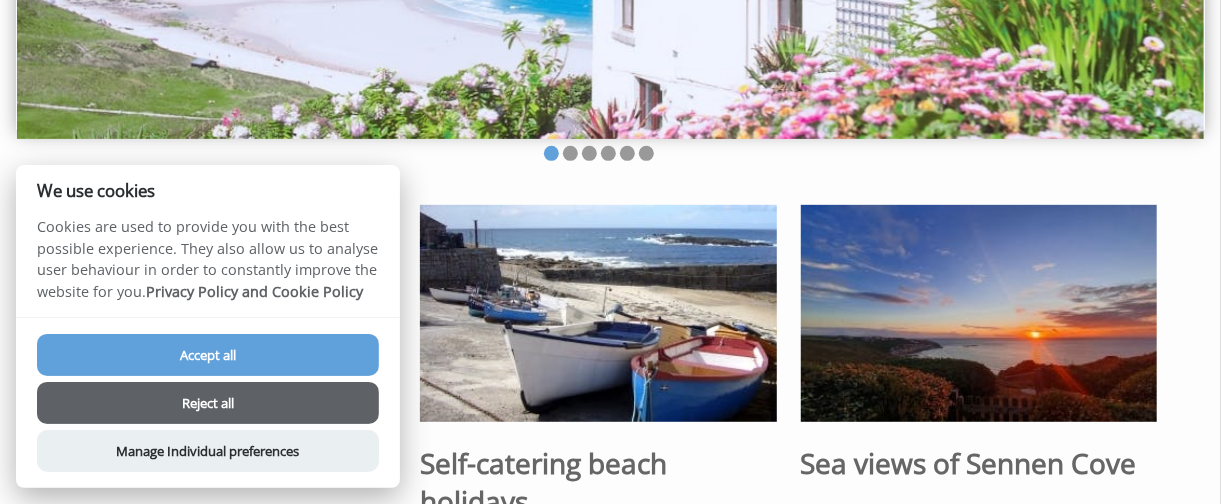 drag, startPoint x: 276, startPoint y: 358, endPoint x: 452, endPoint y: 349, distance: 176.22997 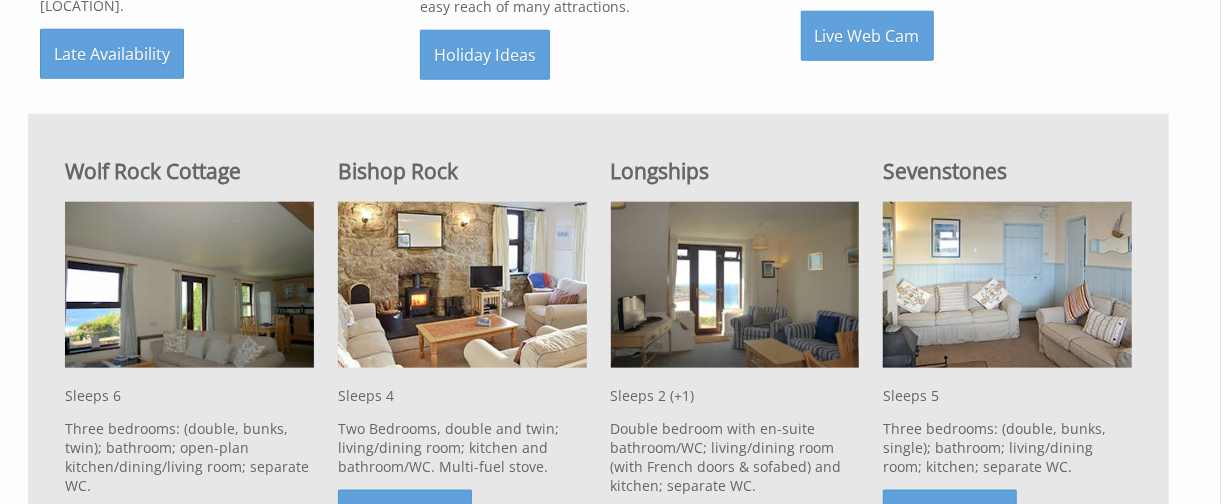 scroll, scrollTop: 1099, scrollLeft: 0, axis: vertical 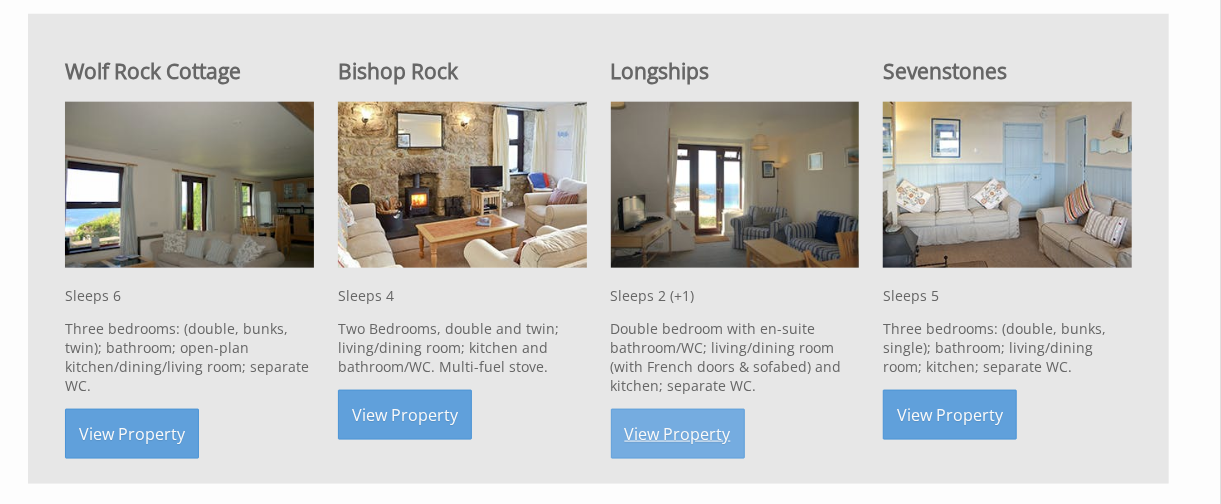 click on "View Property" at bounding box center (678, 434) 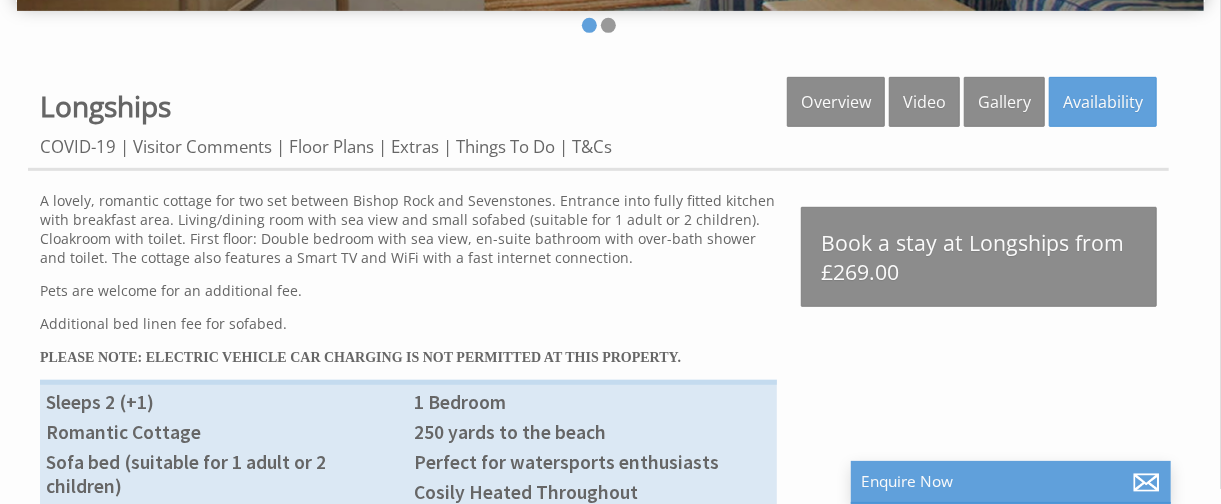 scroll, scrollTop: 521, scrollLeft: 0, axis: vertical 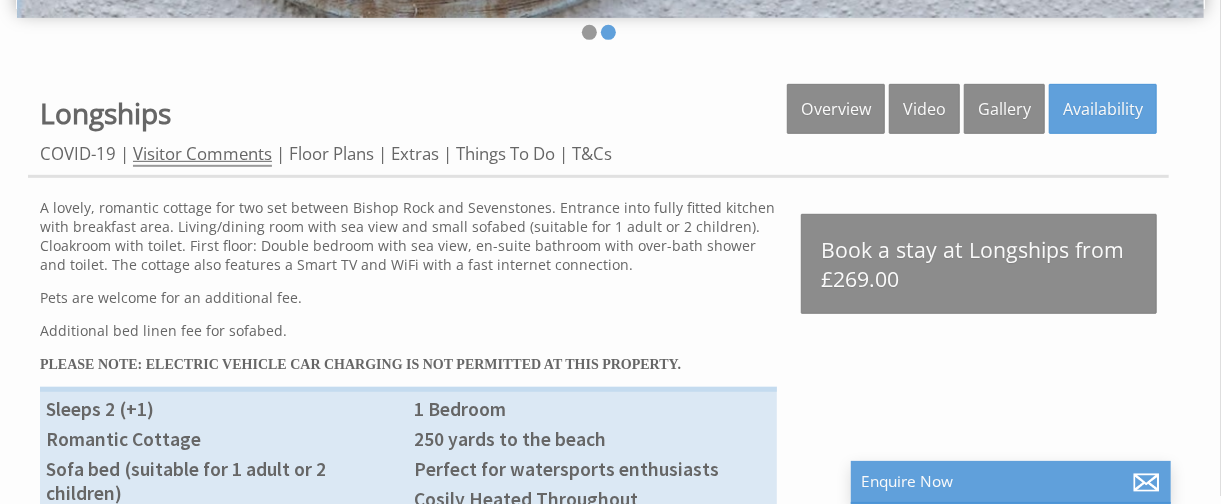 click on "Visitor Comments" at bounding box center [202, 154] 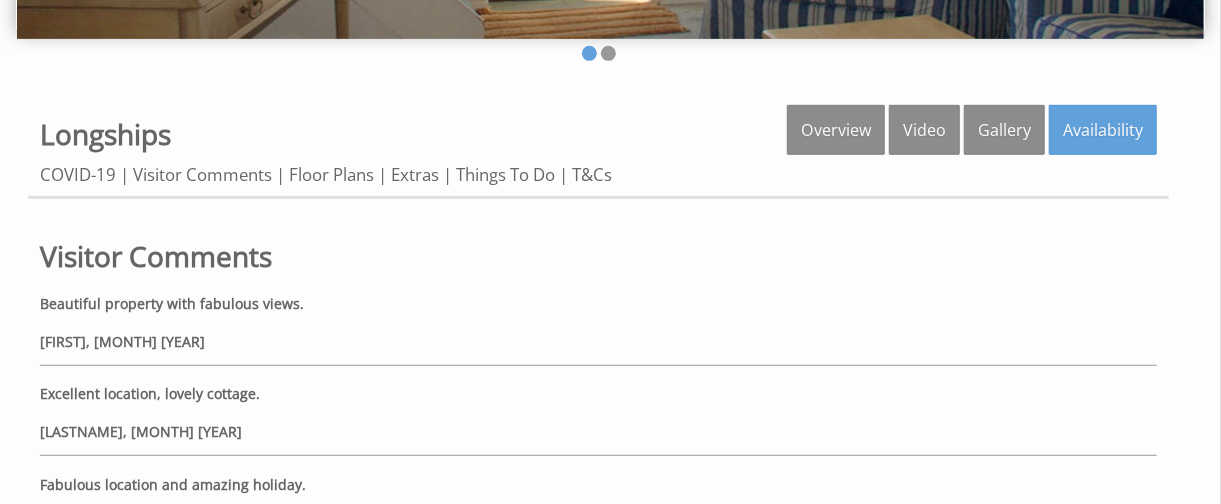 scroll, scrollTop: 400, scrollLeft: 0, axis: vertical 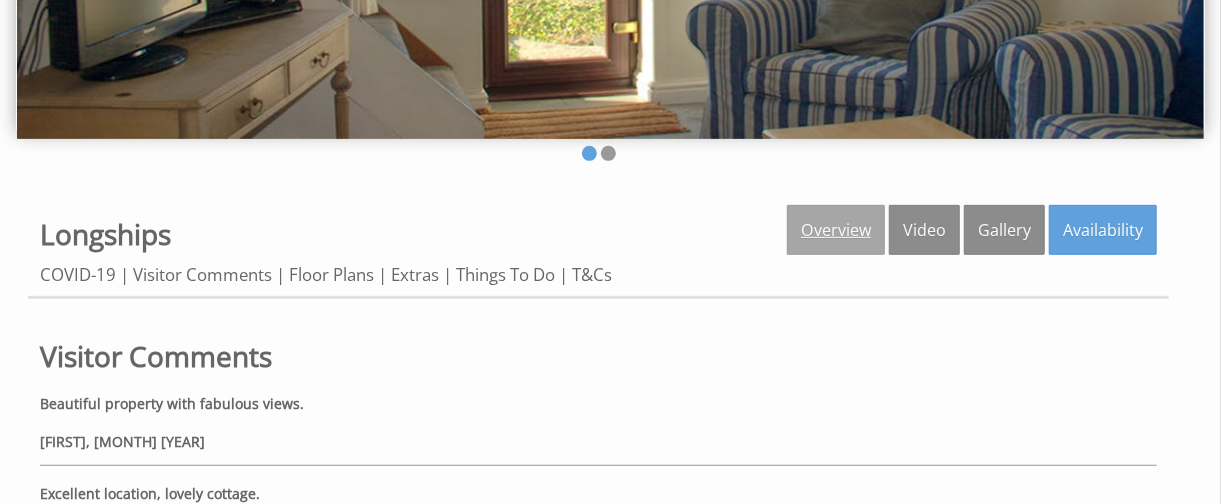 click on "Overview" at bounding box center [836, 230] 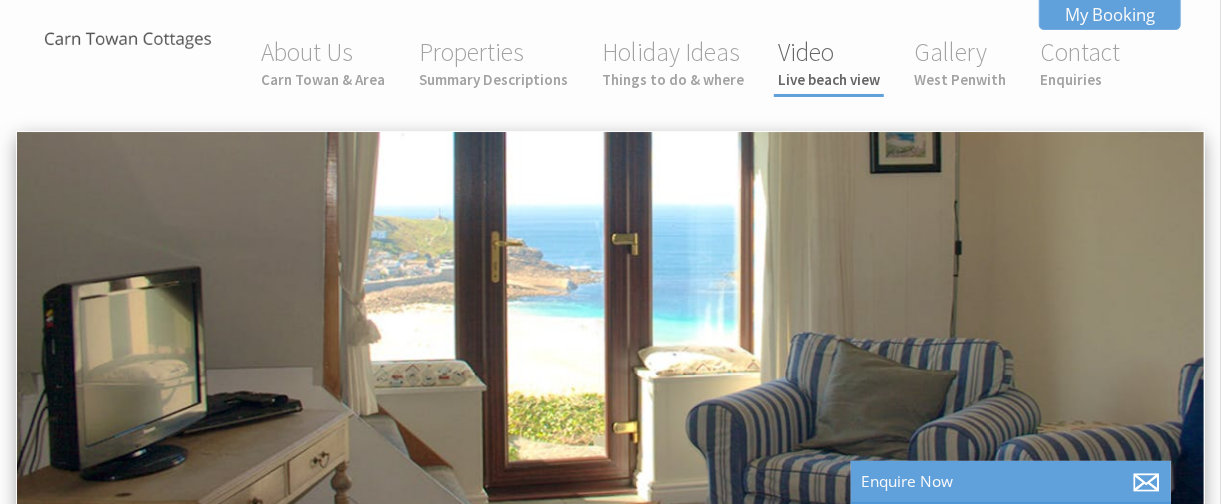 click on "Video  Live beach view" at bounding box center [829, 62] 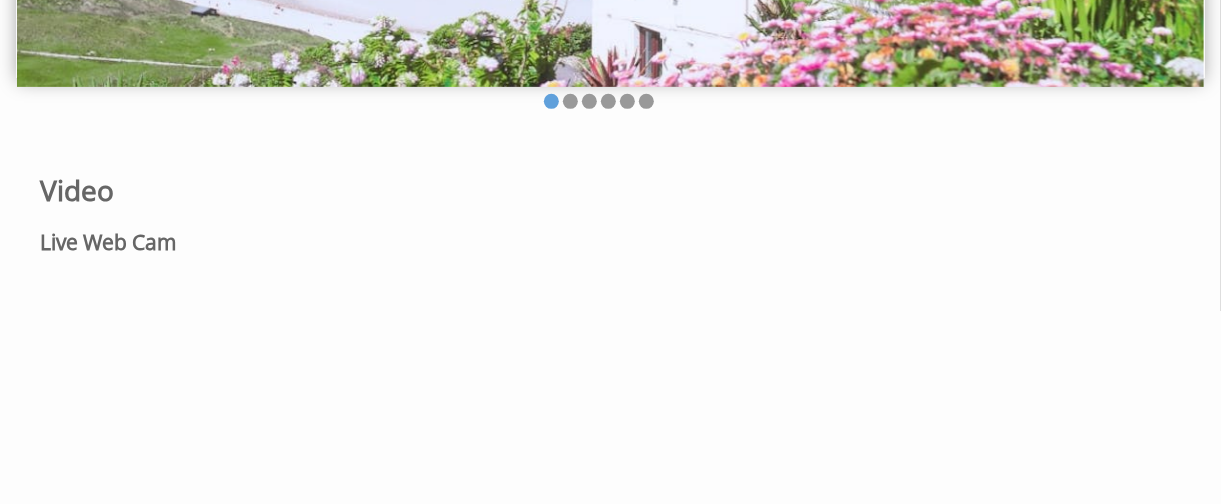 scroll, scrollTop: 200, scrollLeft: 0, axis: vertical 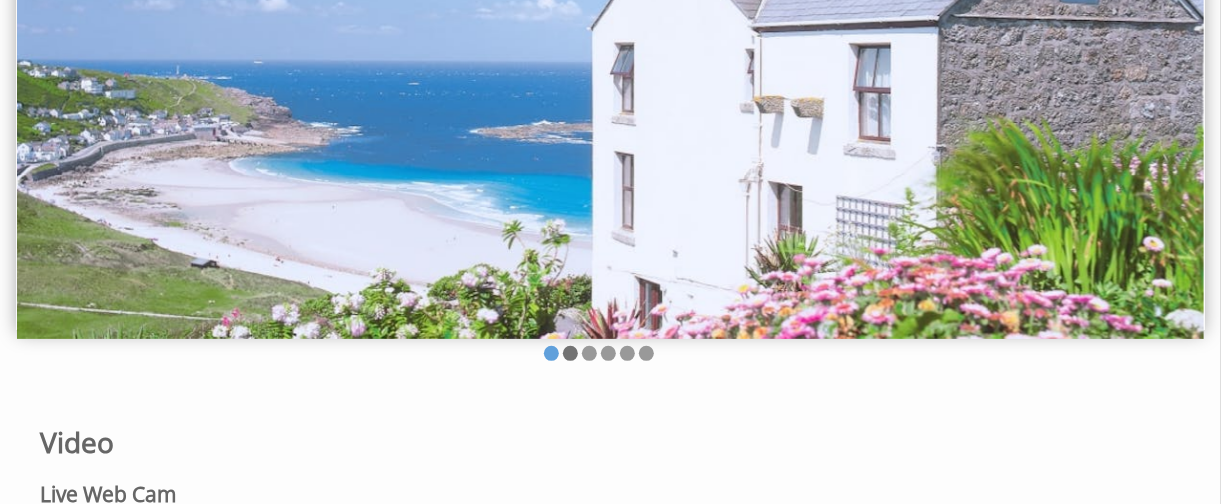 click at bounding box center (570, 353) 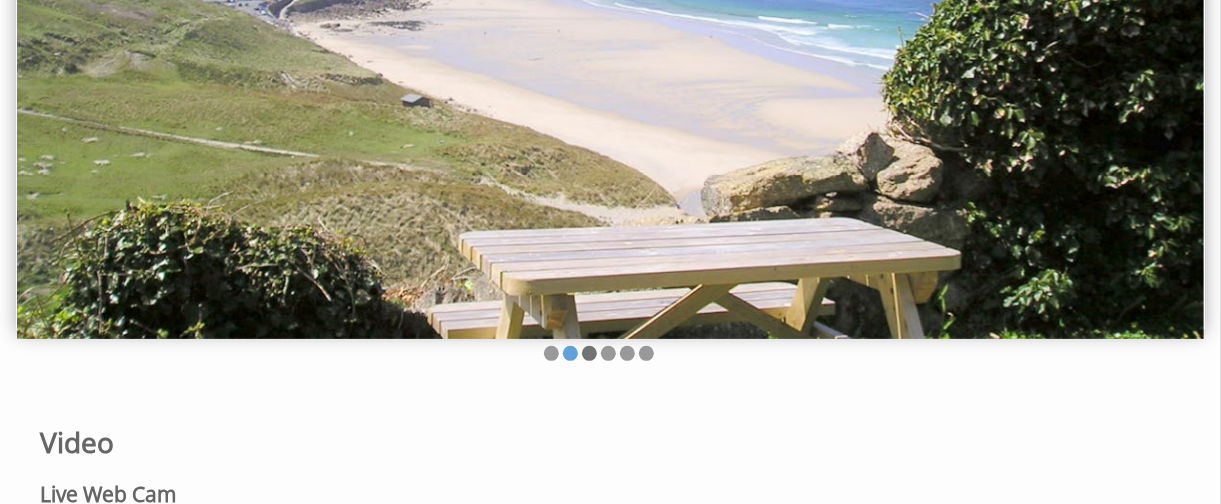 click at bounding box center (589, 353) 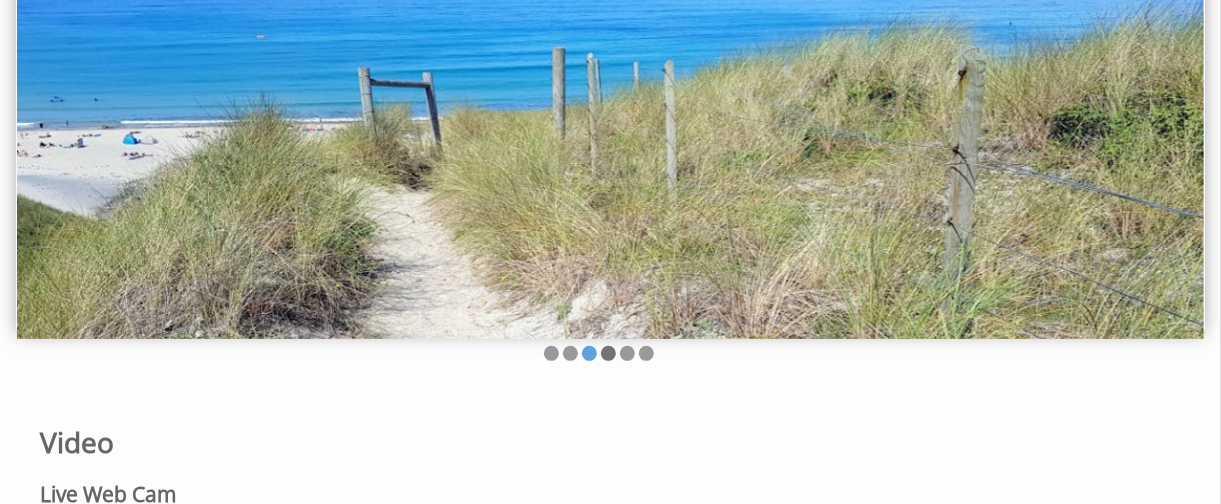 click at bounding box center (608, 353) 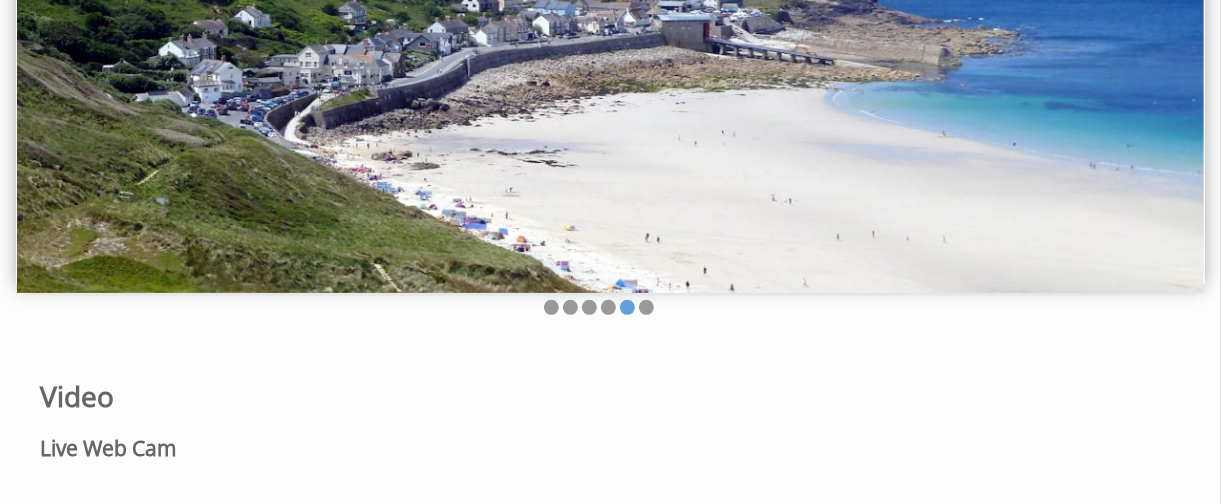 scroll, scrollTop: 300, scrollLeft: 0, axis: vertical 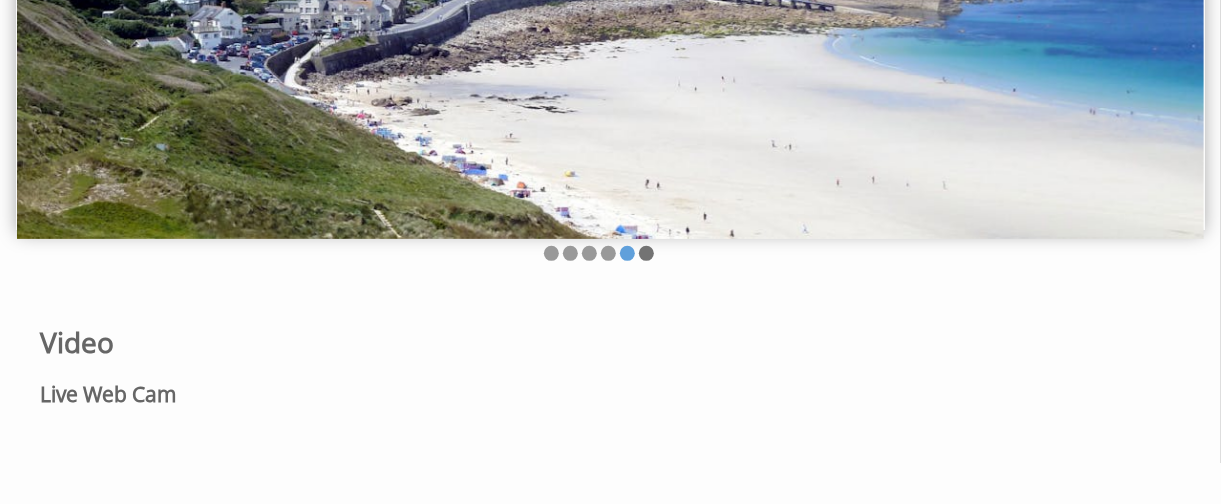 click at bounding box center [646, 253] 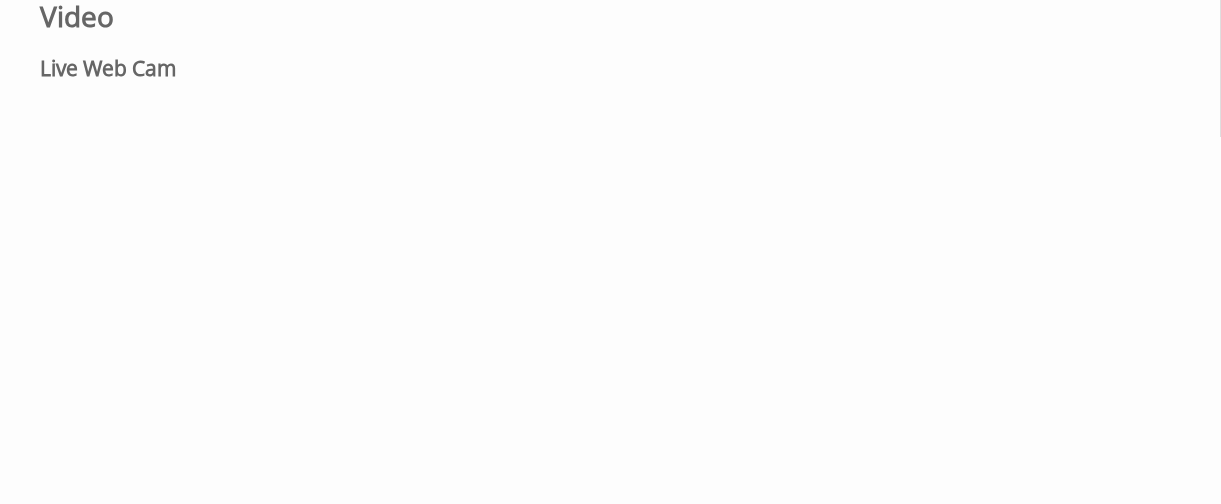 scroll, scrollTop: 438, scrollLeft: 0, axis: vertical 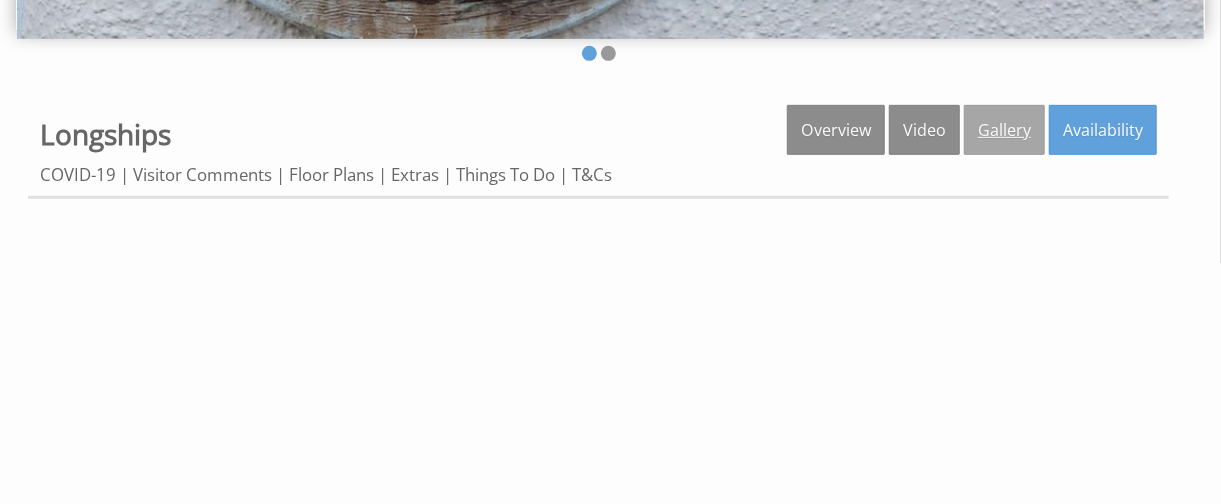 click on "Gallery" at bounding box center (1004, 130) 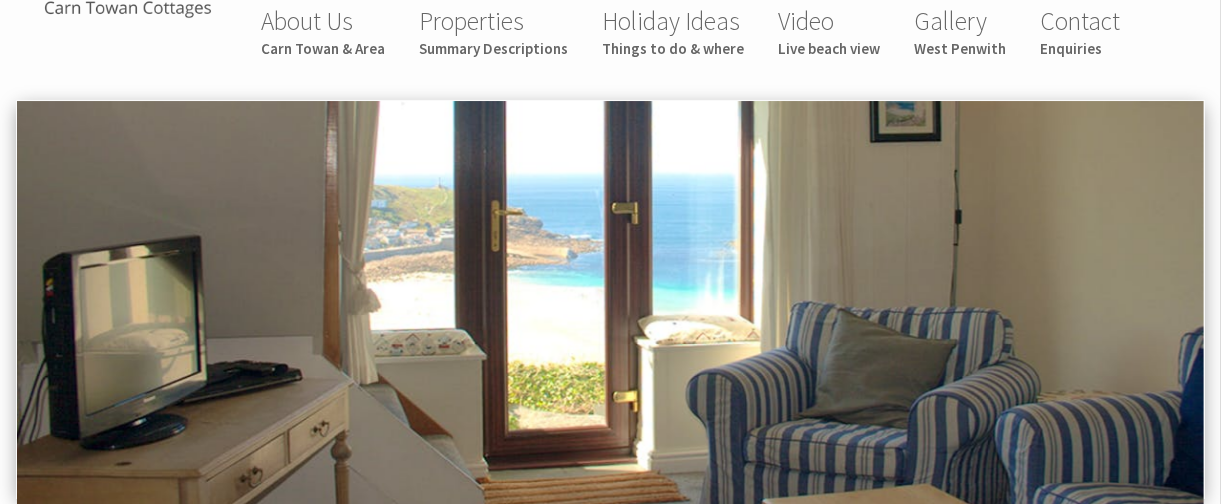 scroll, scrollTop: 0, scrollLeft: 0, axis: both 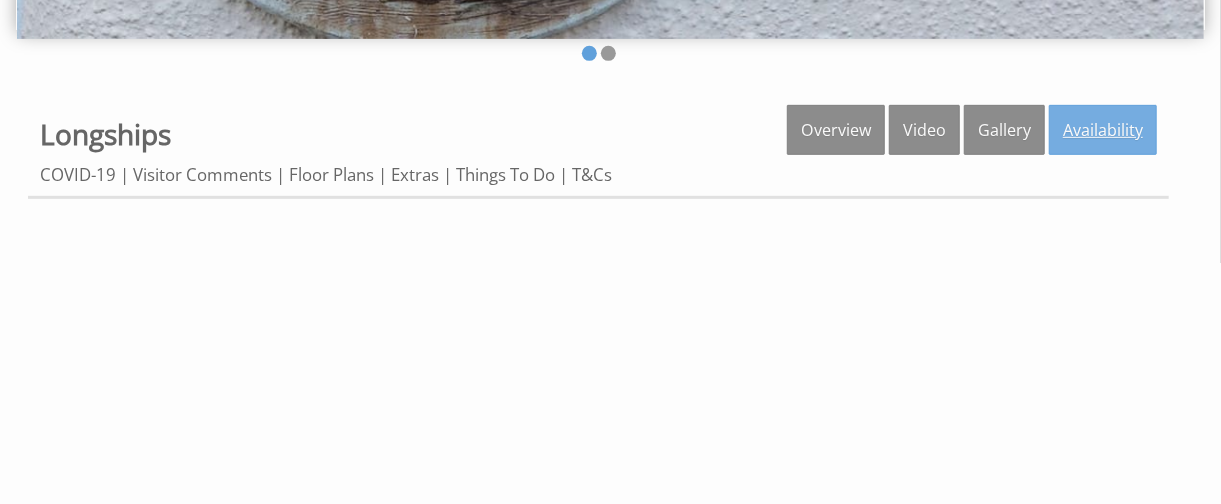 click on "Availability" at bounding box center [1103, 130] 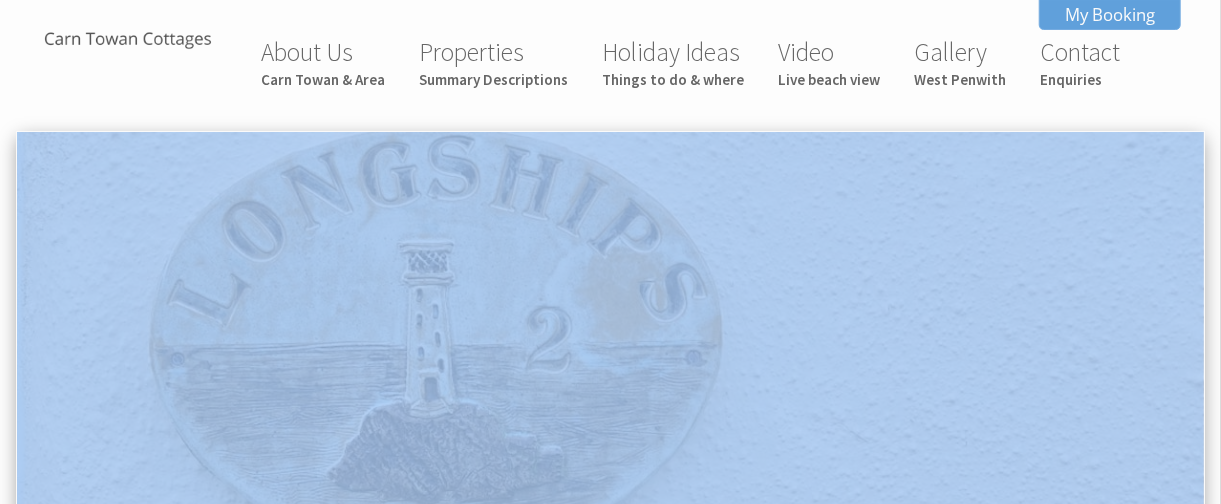 click on "About Us  Carn Towan & Area
Properties  Summary Descriptions
Holiday Ideas  Things to do & where
Video  Live beach view
Gallery  West Penwith
Contact  Enquiries
My Booking
My Booking
Guests
1
2
3
4
5
6
Date
04/08/2025
Search
Properties
Longships
Overview Video Extras" at bounding box center (610, 1460) 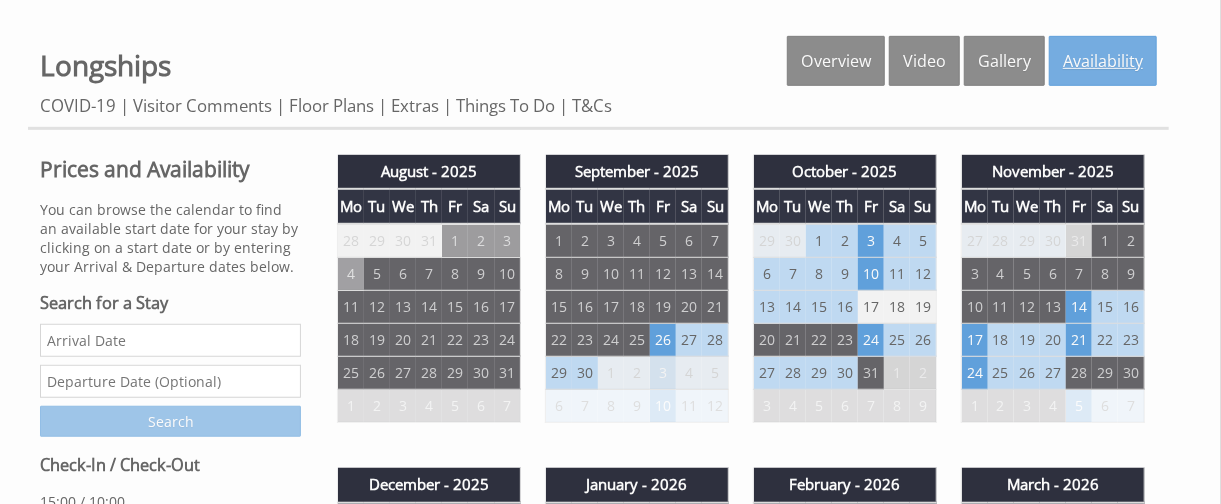 scroll, scrollTop: 600, scrollLeft: 0, axis: vertical 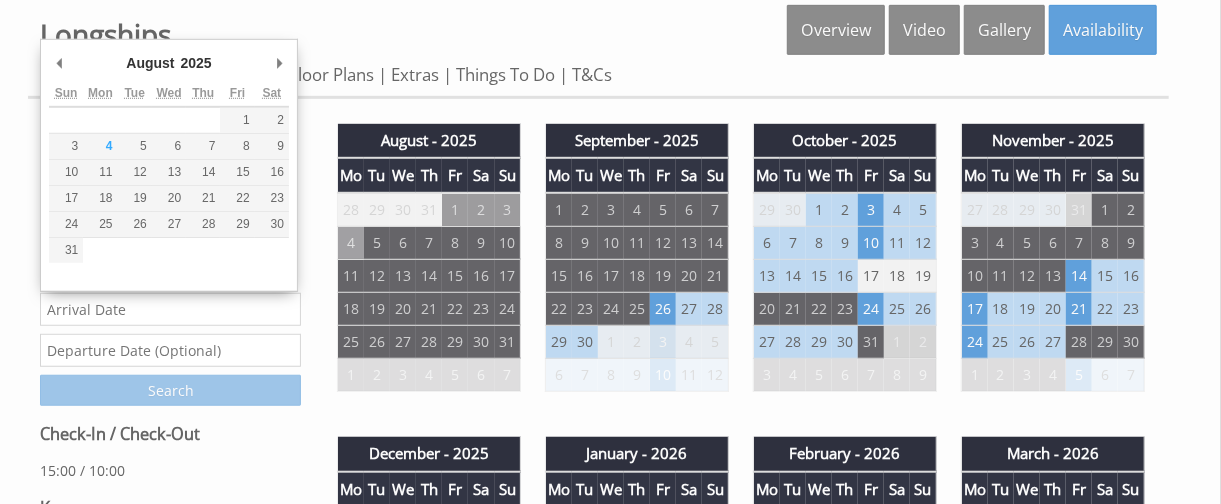 click on "Date" at bounding box center (170, 309) 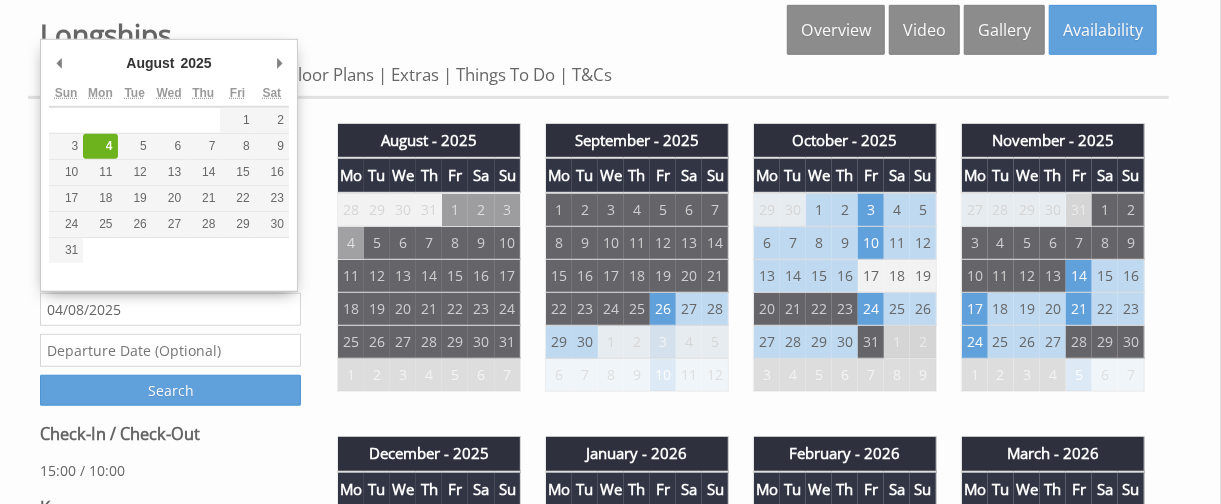 click on "04/08/2025" at bounding box center [170, 309] 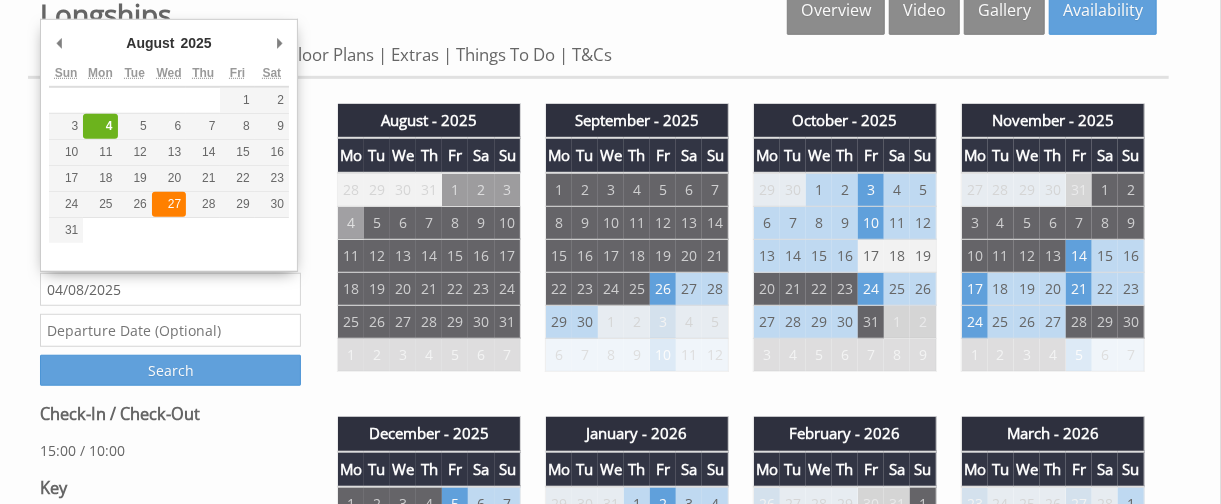 scroll, scrollTop: 600, scrollLeft: 0, axis: vertical 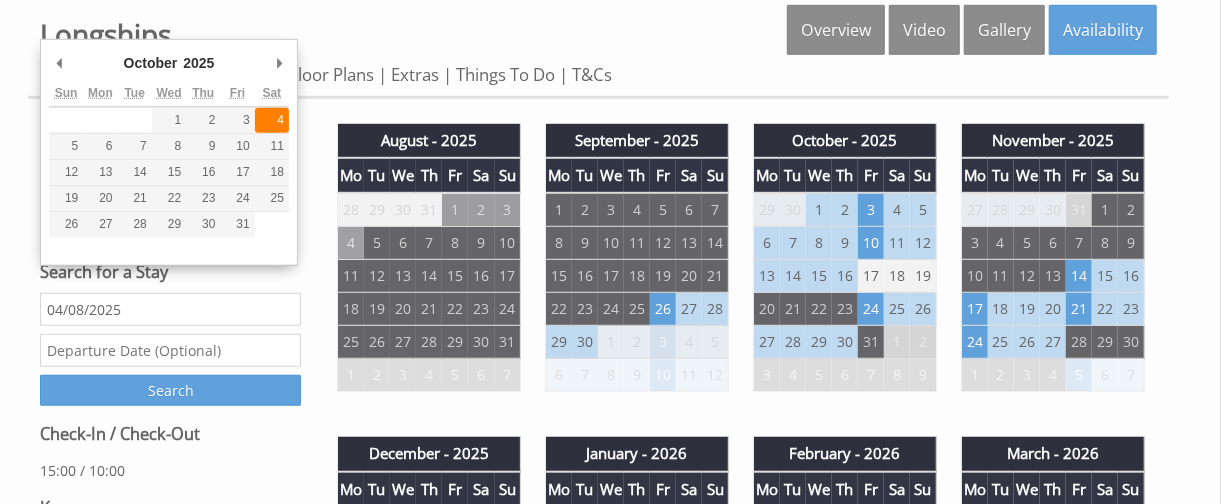 type on "04/10/2025" 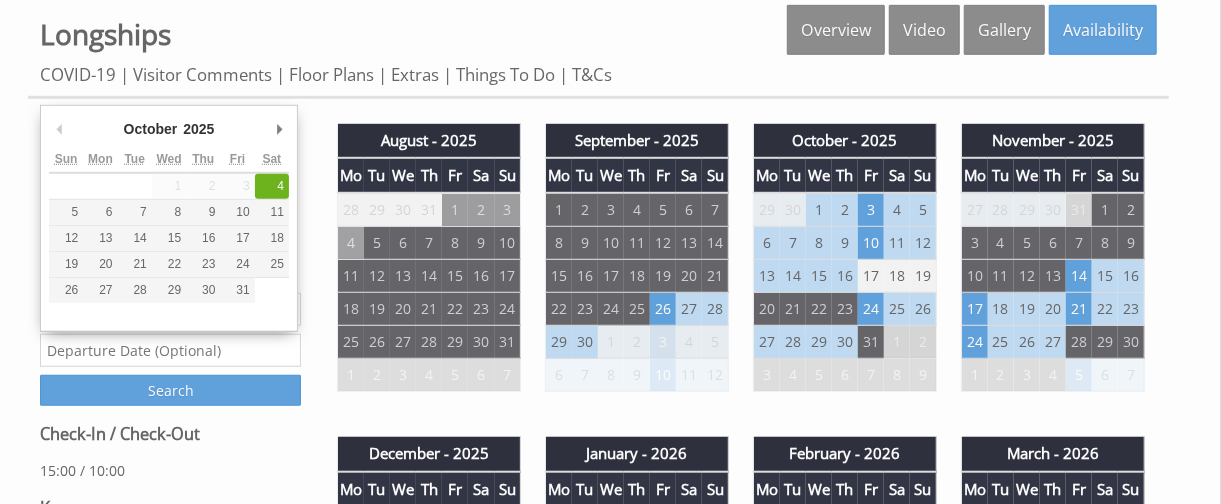click at bounding box center (170, 350) 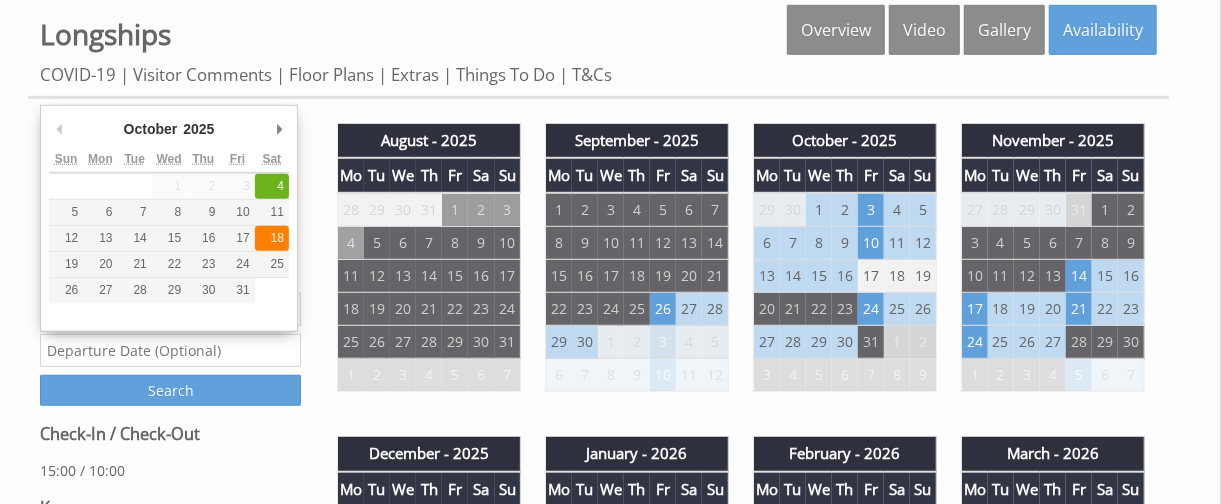 type on "18/10/2025" 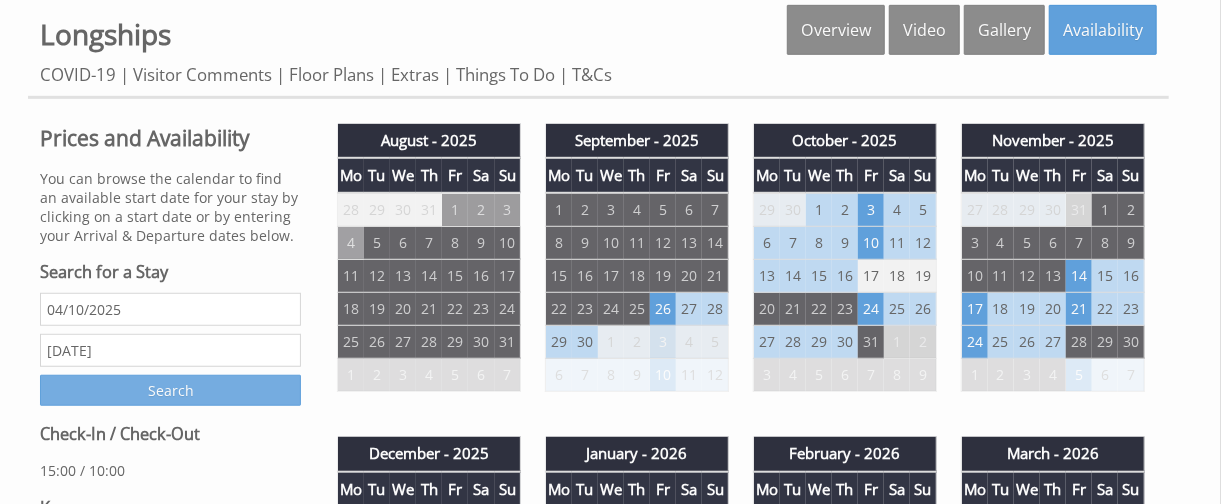 click on "Search" at bounding box center [170, 390] 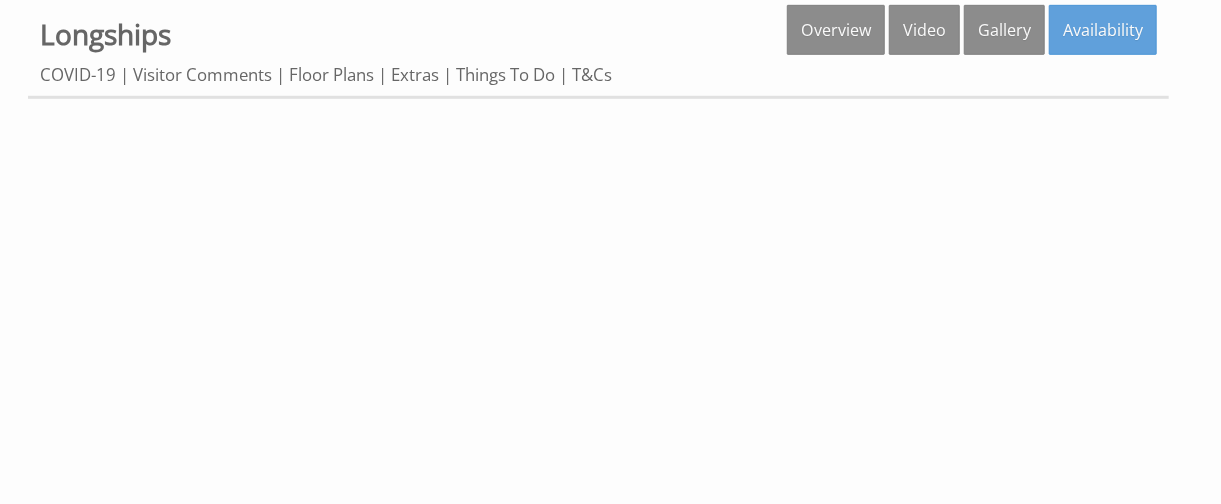 scroll, scrollTop: 500, scrollLeft: 0, axis: vertical 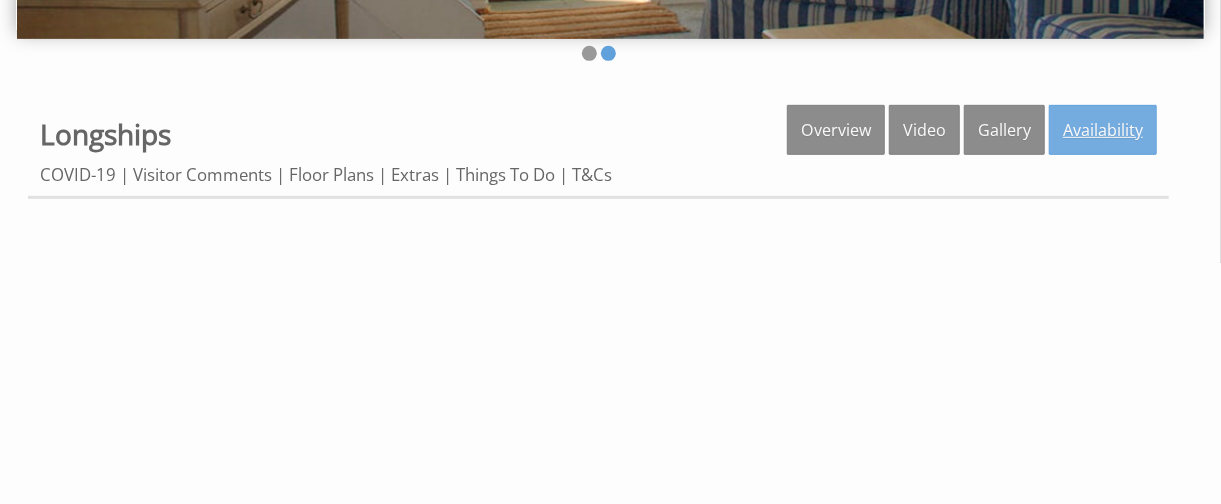 click on "Availability" at bounding box center [1103, 130] 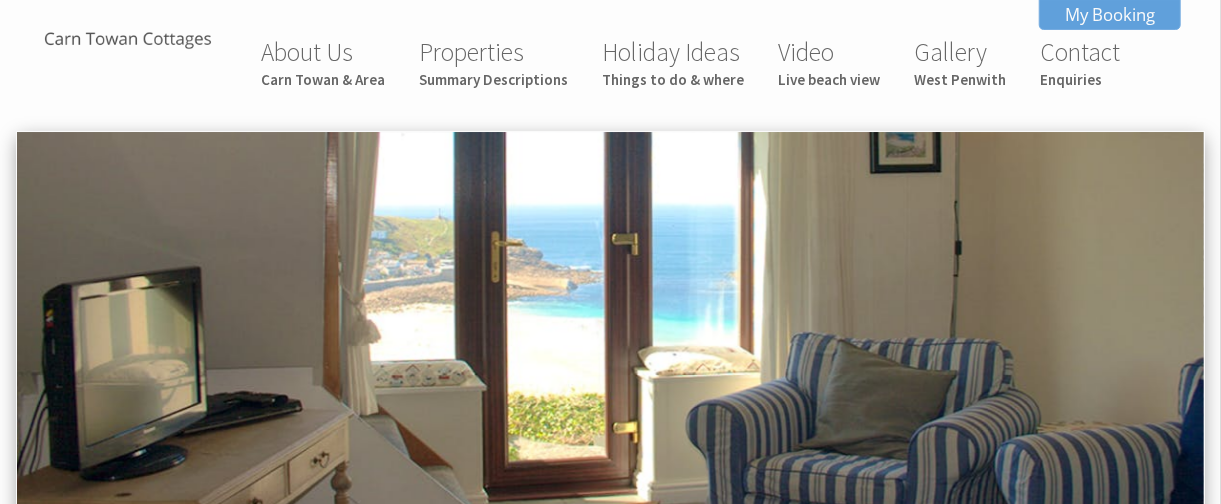 scroll, scrollTop: 500, scrollLeft: 0, axis: vertical 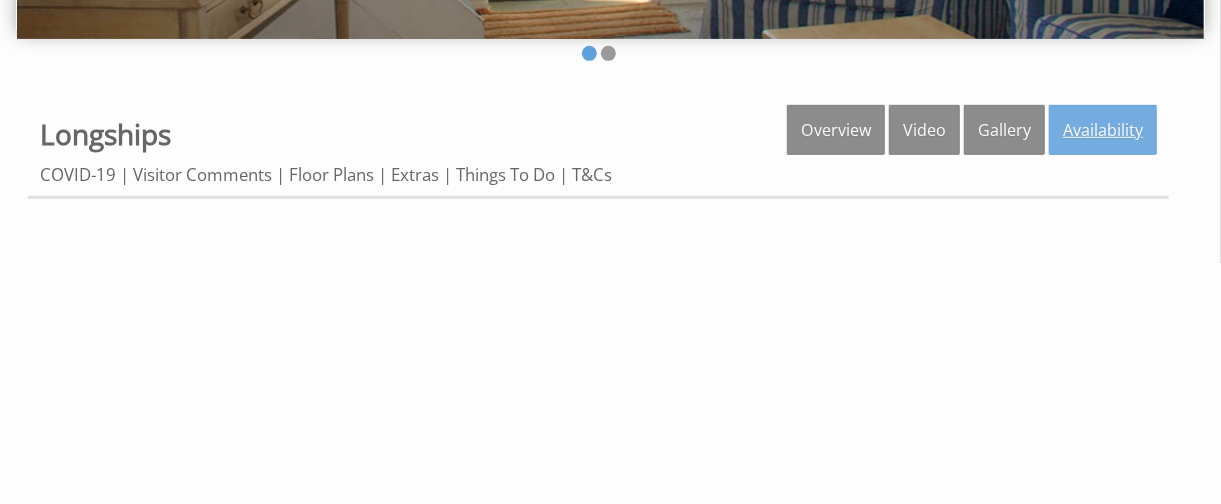 click on "Availability" at bounding box center (1103, 130) 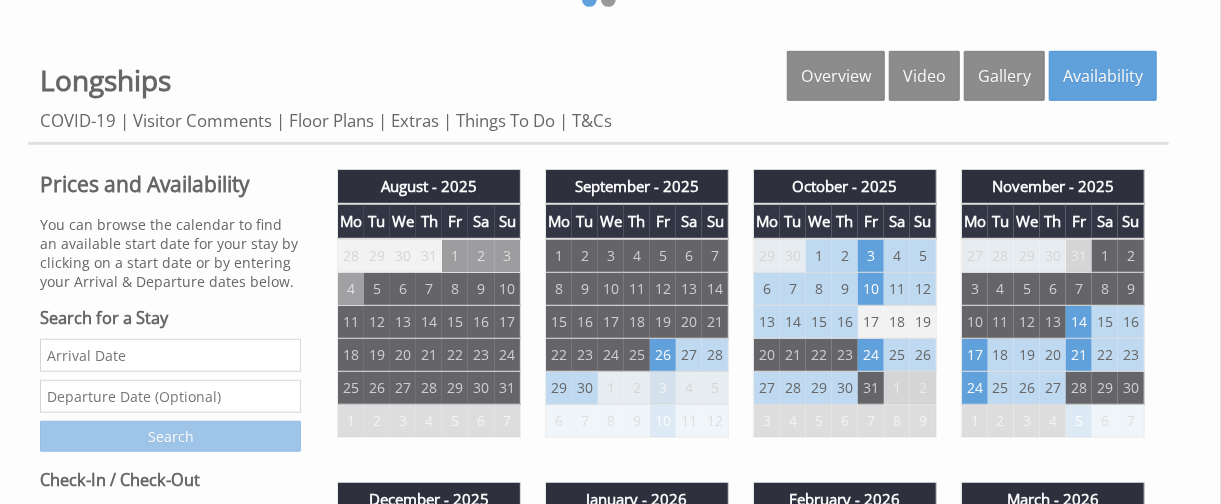 scroll, scrollTop: 600, scrollLeft: 0, axis: vertical 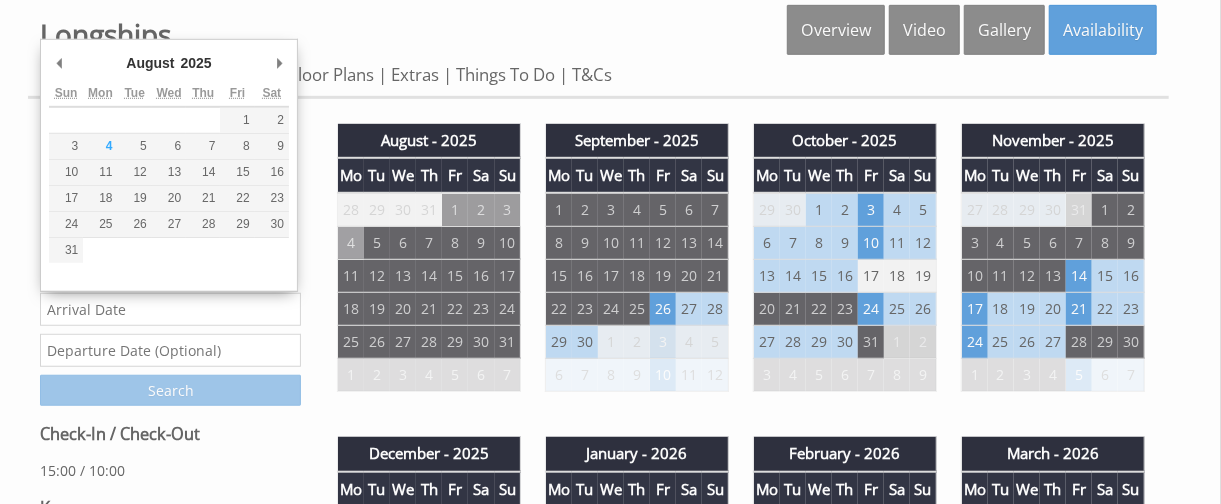 click on "Date" at bounding box center [170, 309] 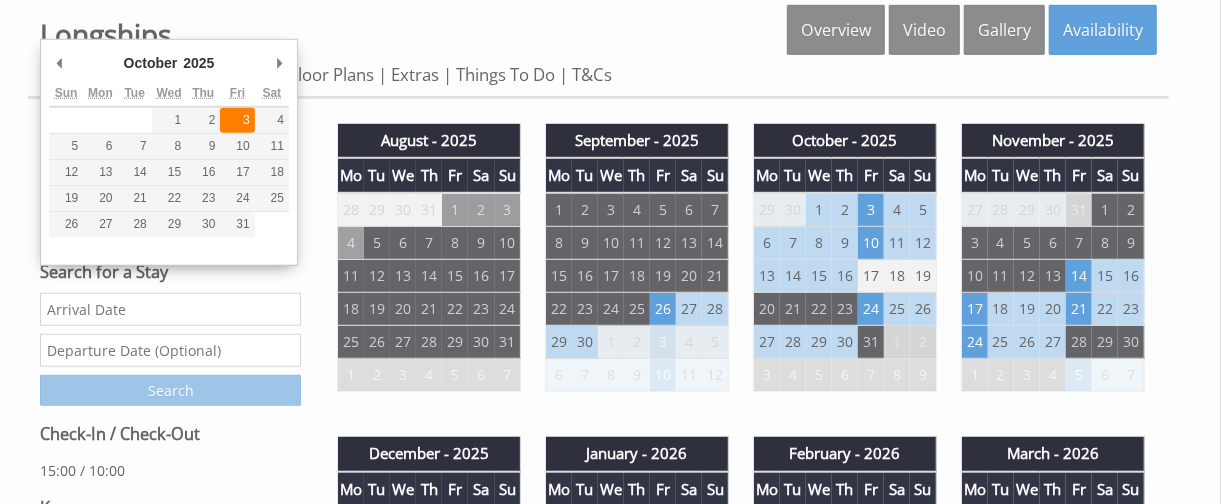 type on "03/10/2025" 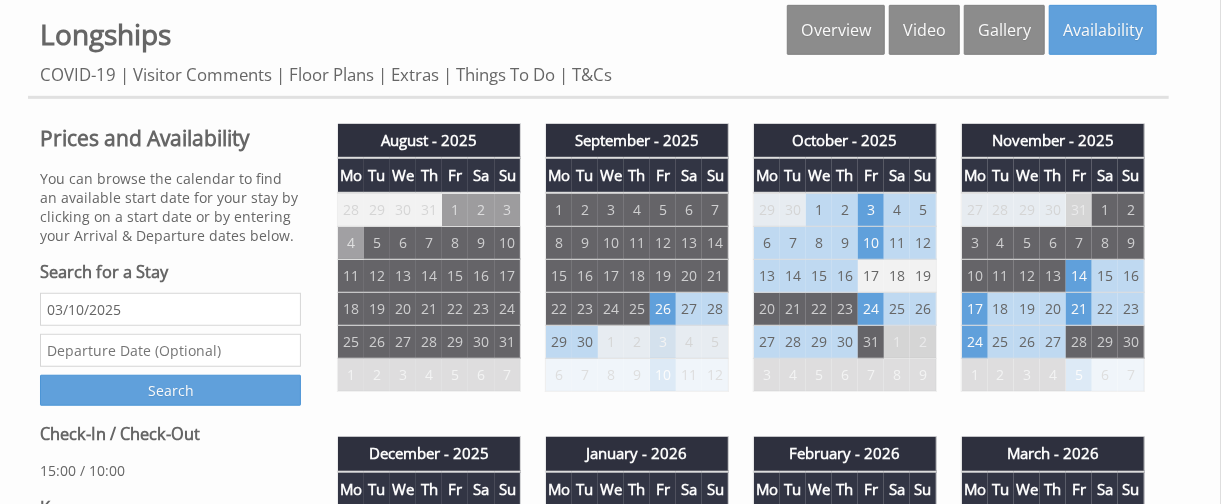 click at bounding box center (170, 350) 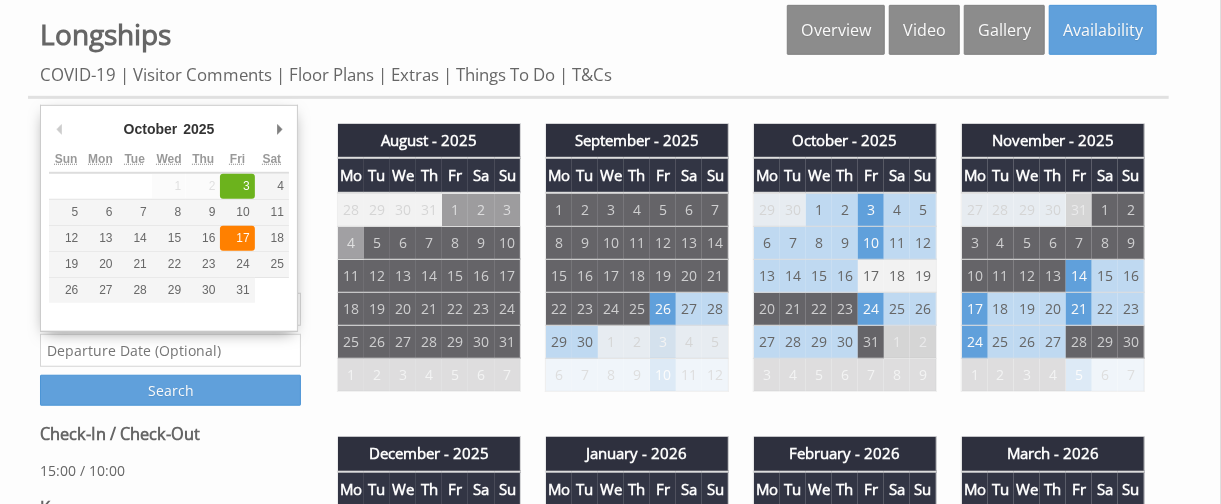 type on "17/10/2025" 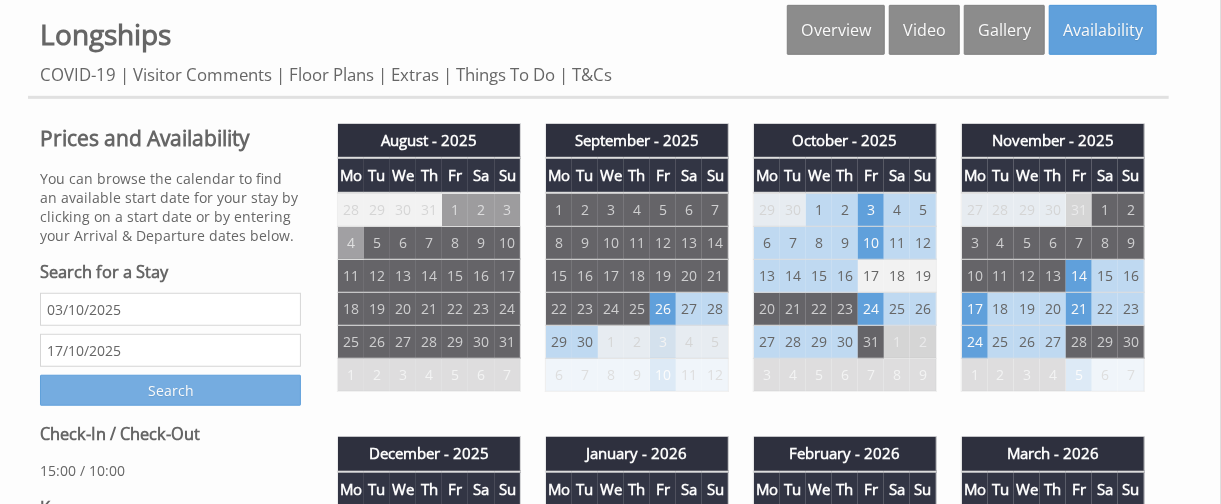 click on "Search" at bounding box center (170, 390) 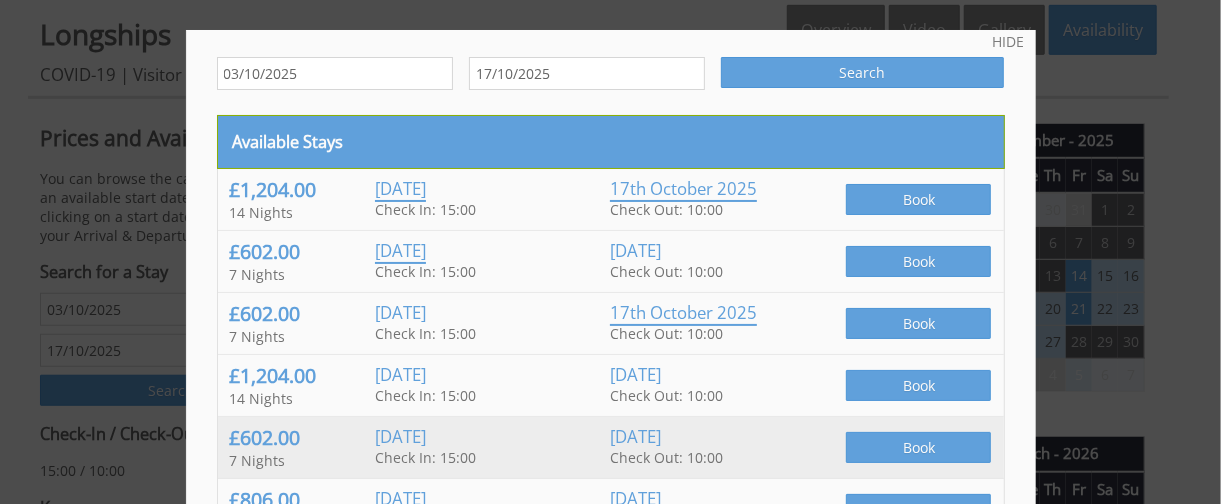 scroll, scrollTop: 0, scrollLeft: 0, axis: both 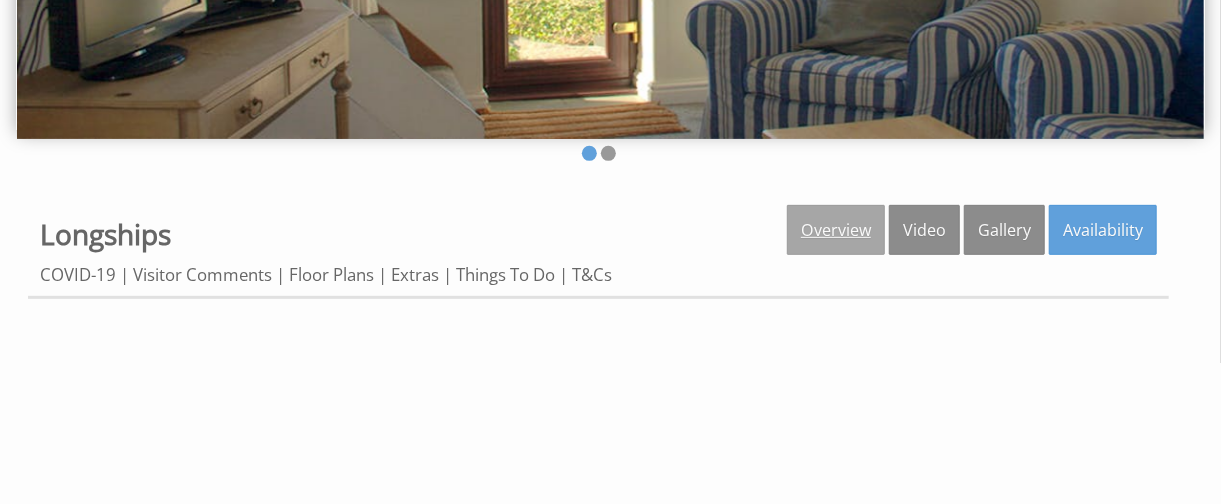 click on "Overview" at bounding box center (836, 230) 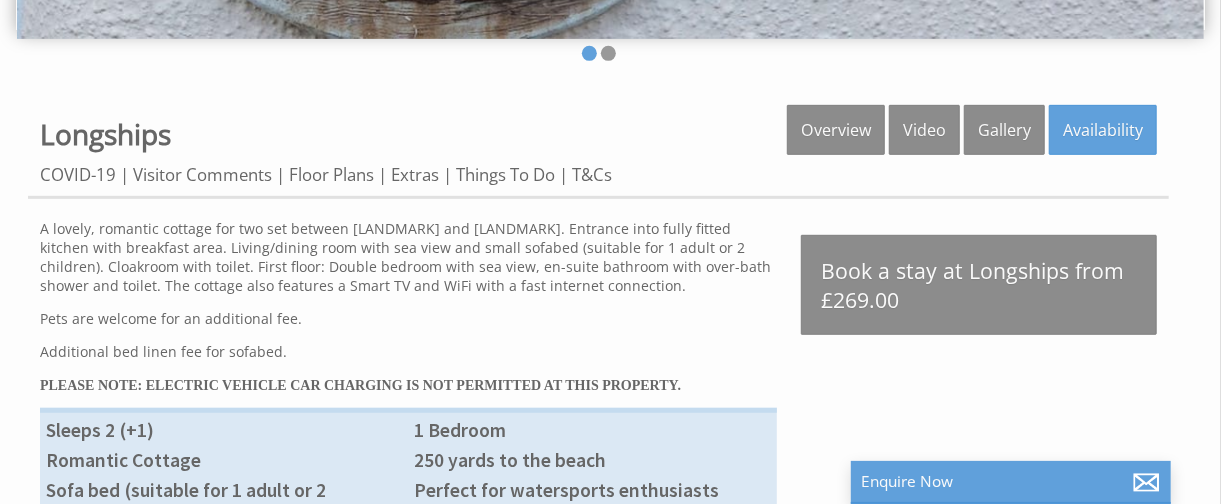 scroll, scrollTop: 400, scrollLeft: 0, axis: vertical 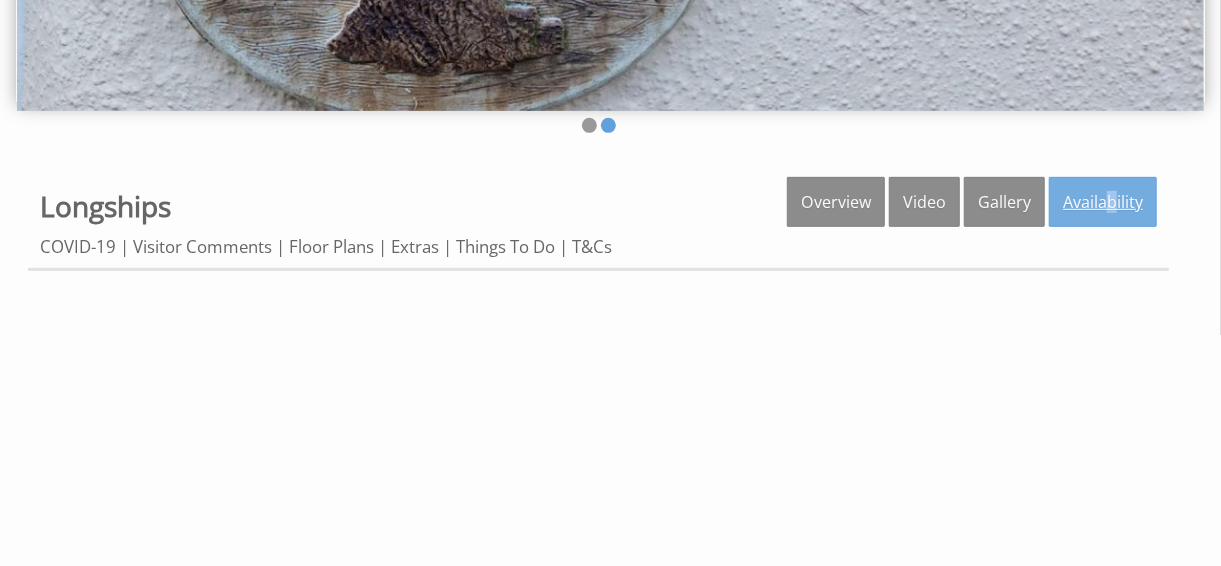 click on "Availability" at bounding box center (1103, 202) 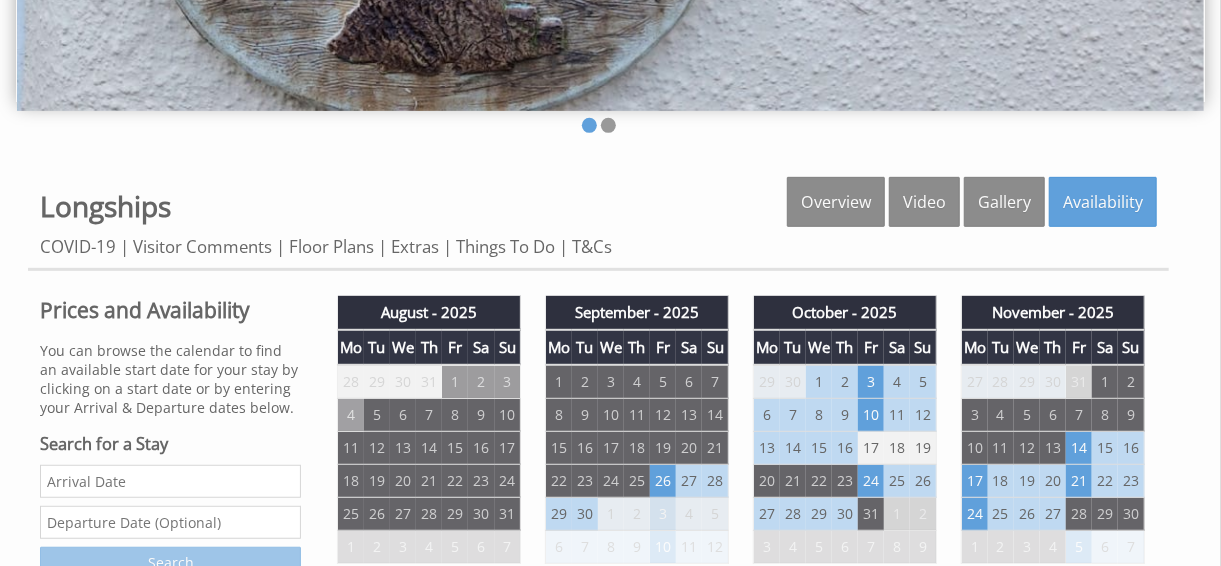 scroll, scrollTop: 0, scrollLeft: 0, axis: both 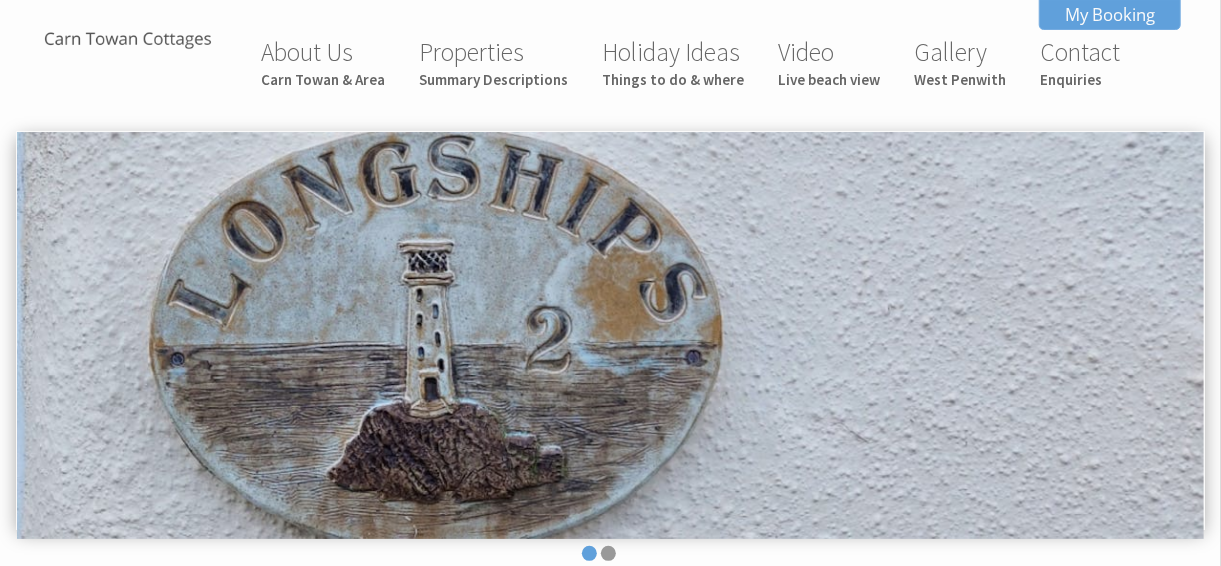 click at bounding box center [610, 335] 